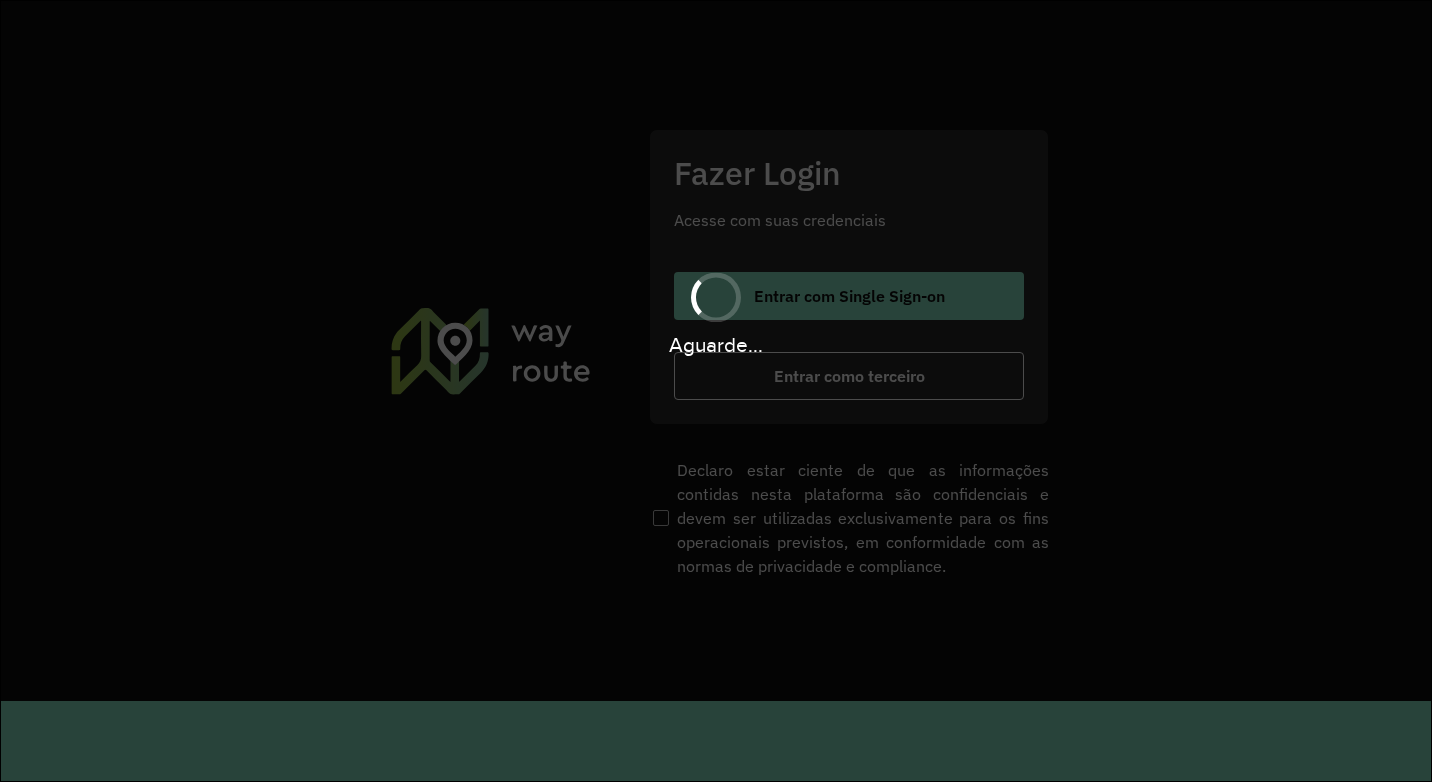 scroll, scrollTop: 0, scrollLeft: 0, axis: both 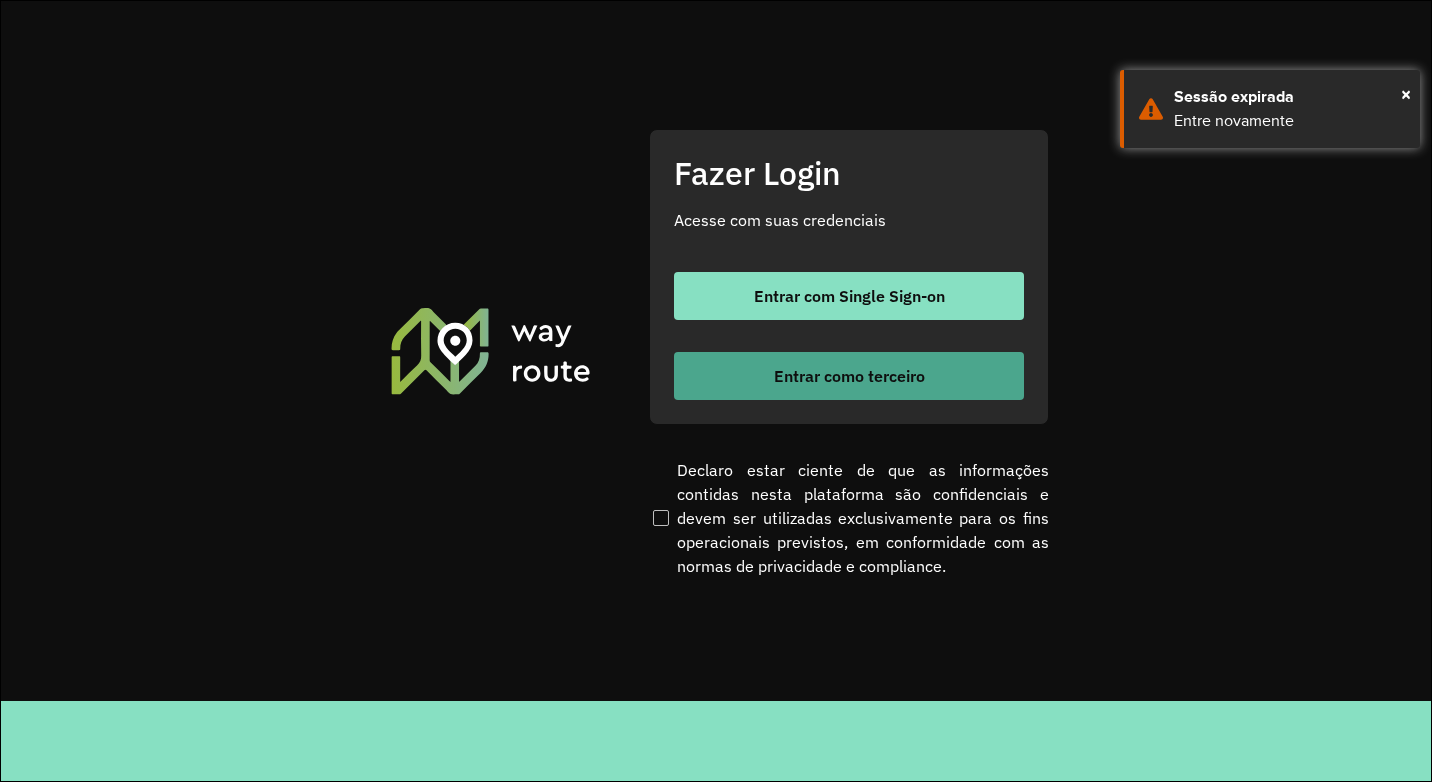 click on "Entrar como terceiro" at bounding box center (849, 376) 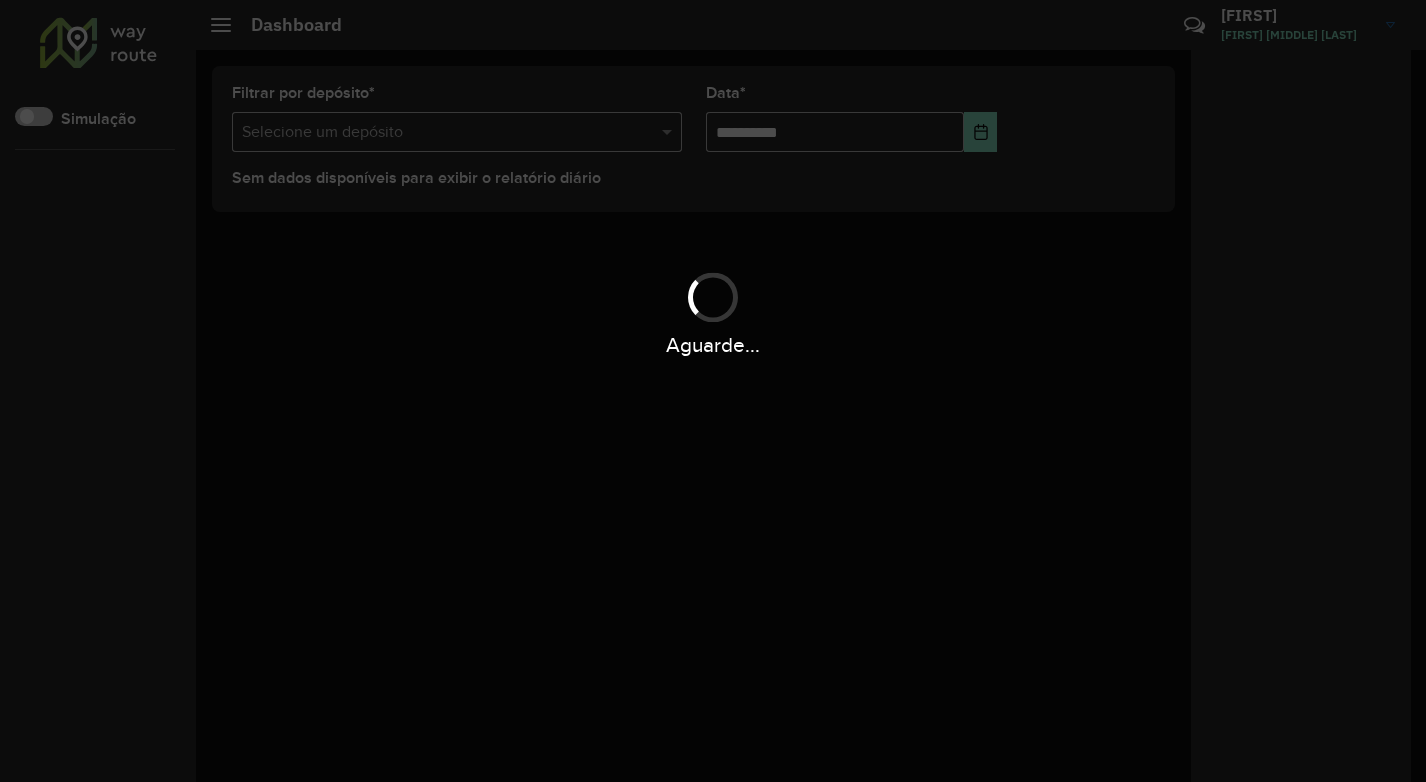 scroll, scrollTop: 0, scrollLeft: 0, axis: both 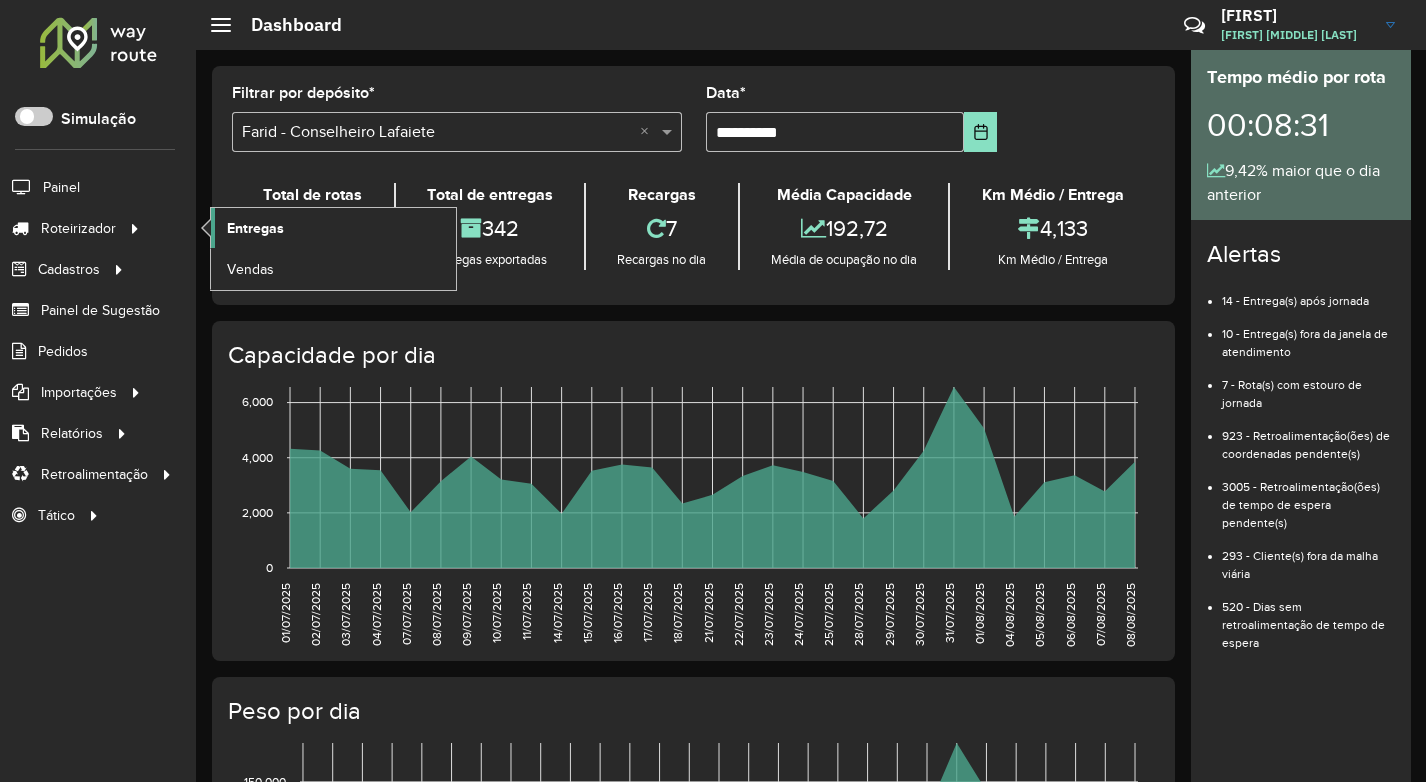 click on "Entregas" 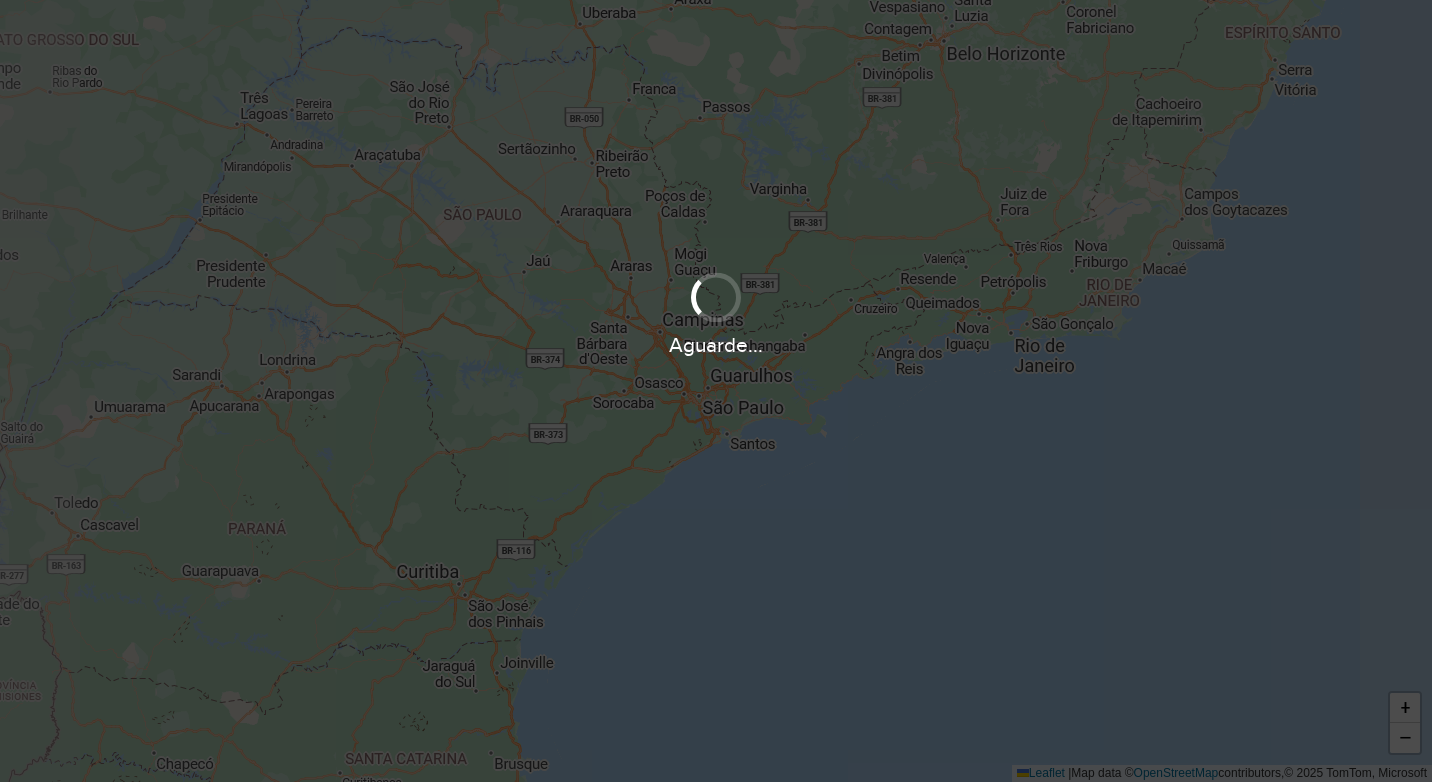 scroll, scrollTop: 0, scrollLeft: 0, axis: both 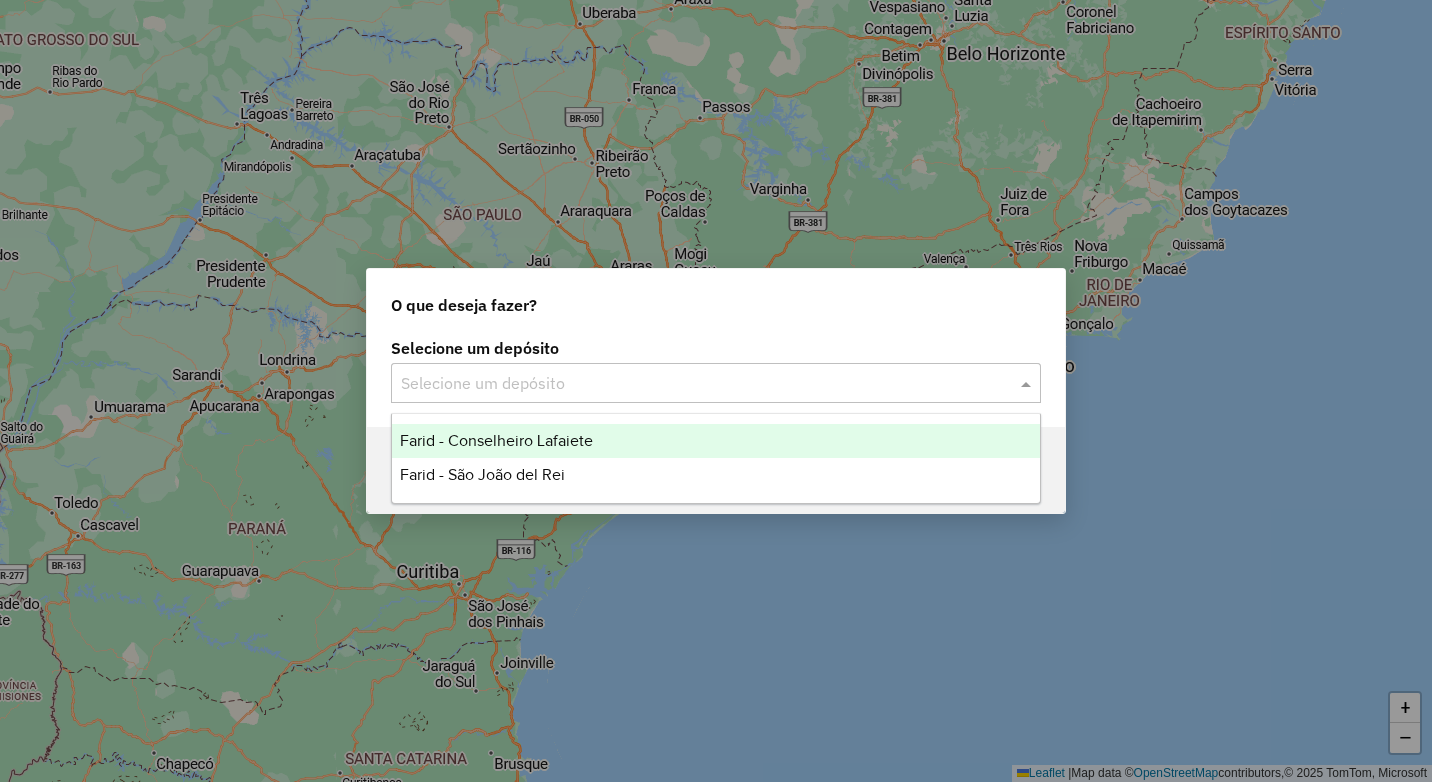 click 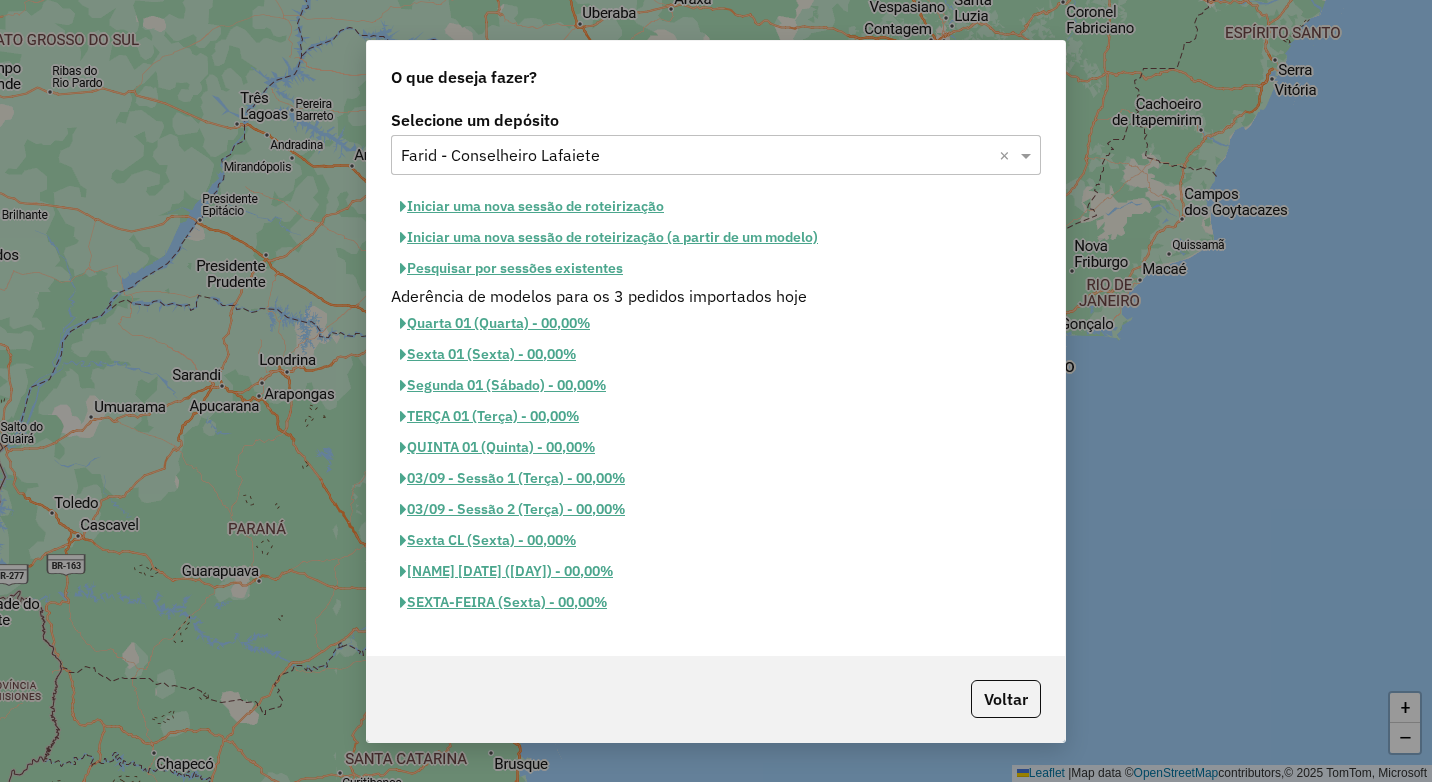 click on "Pesquisar por sessões existentes" 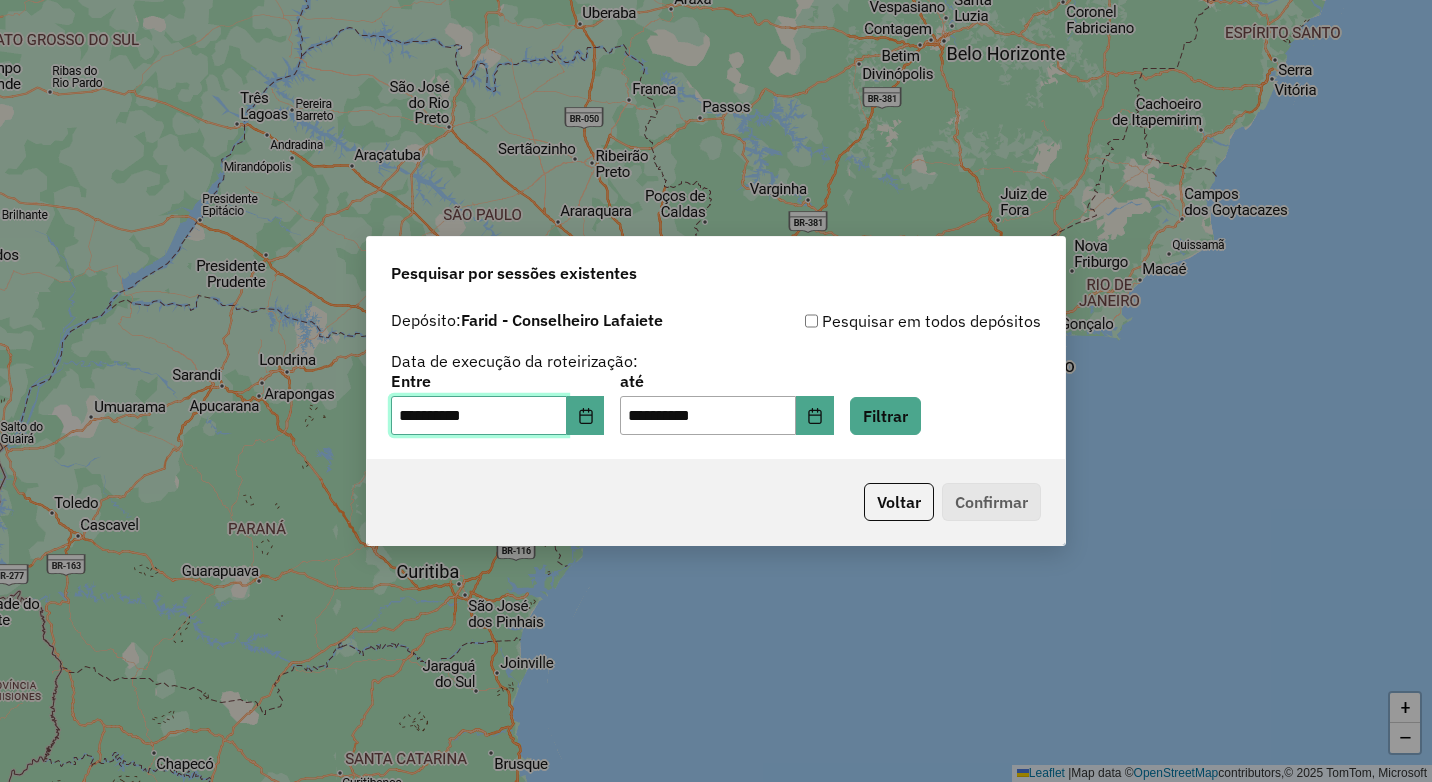 click on "**********" at bounding box center [479, 416] 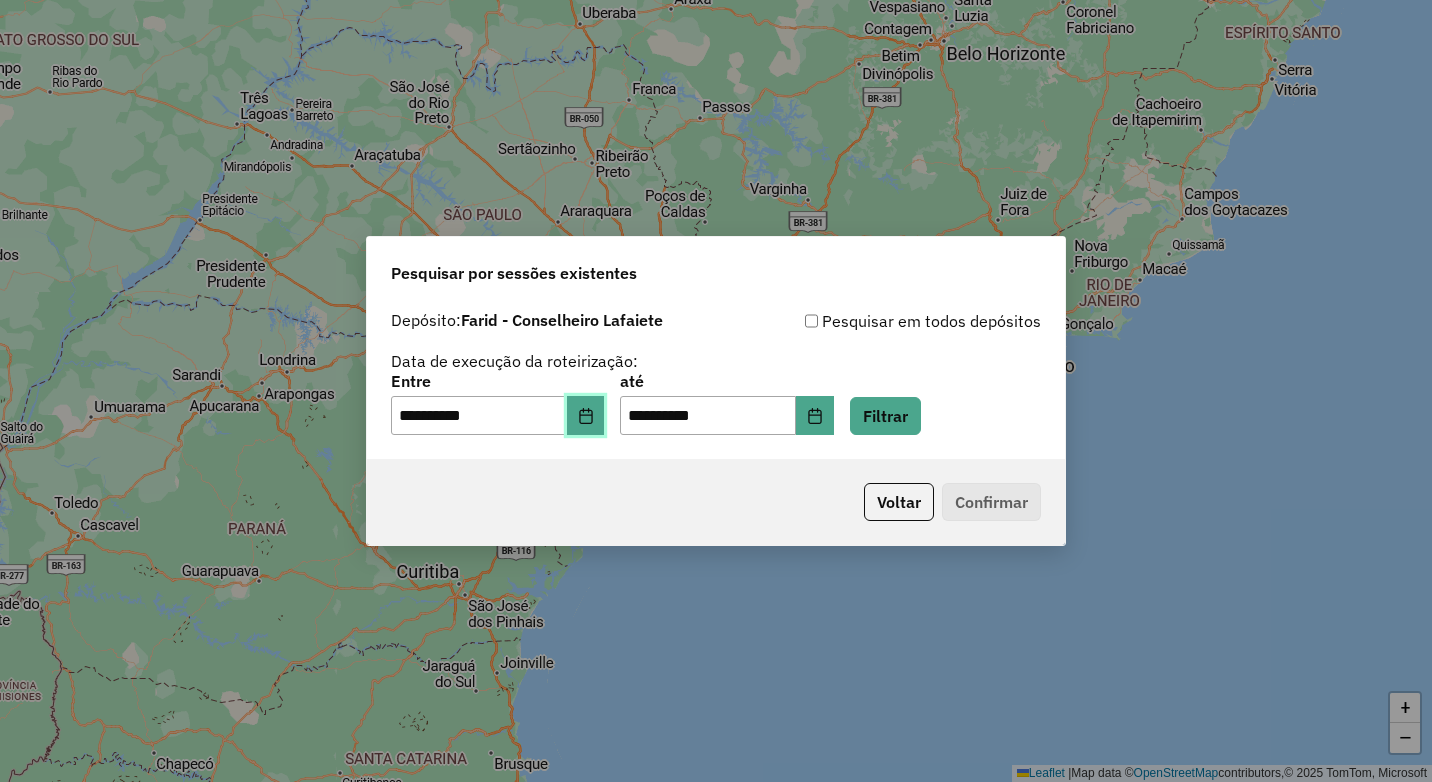 click at bounding box center [586, 416] 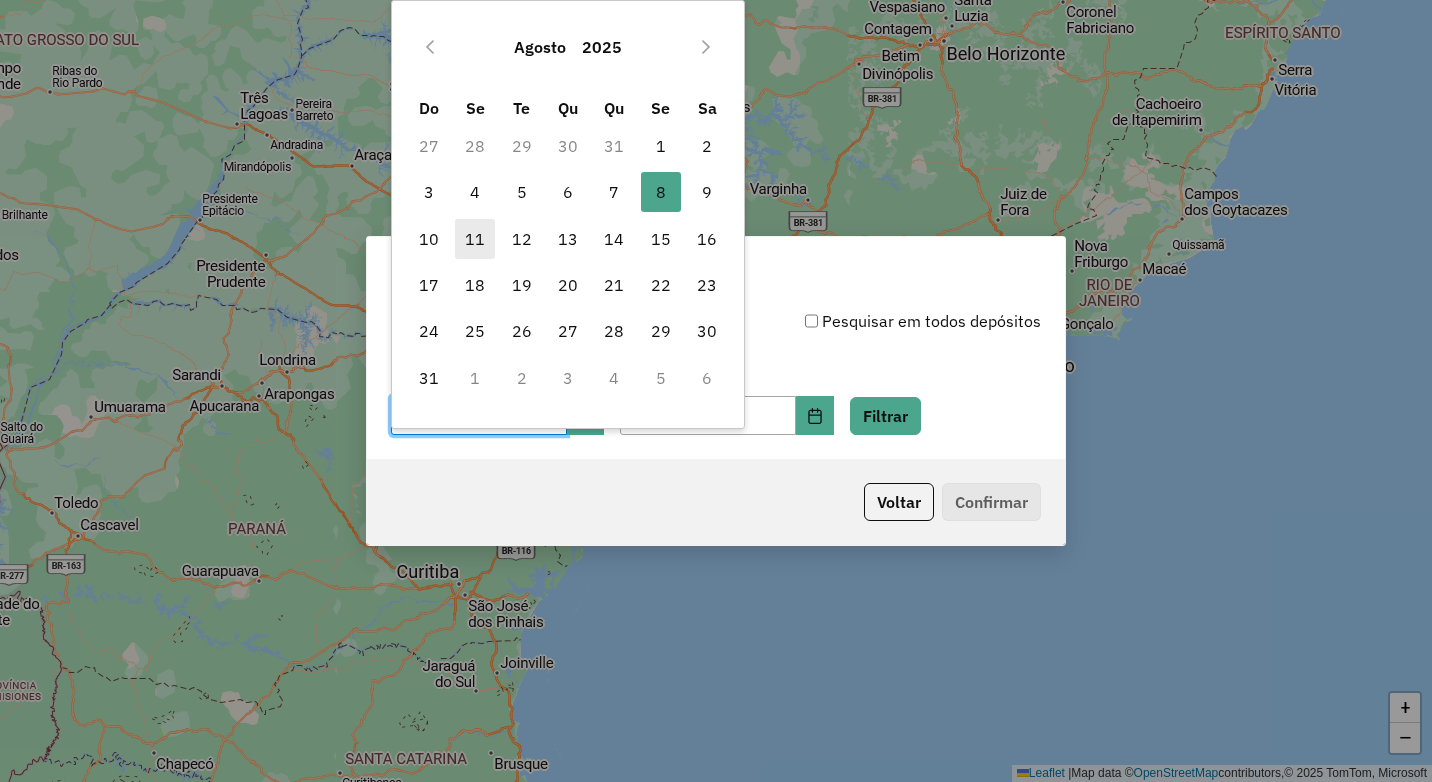 click on "11" at bounding box center (475, 239) 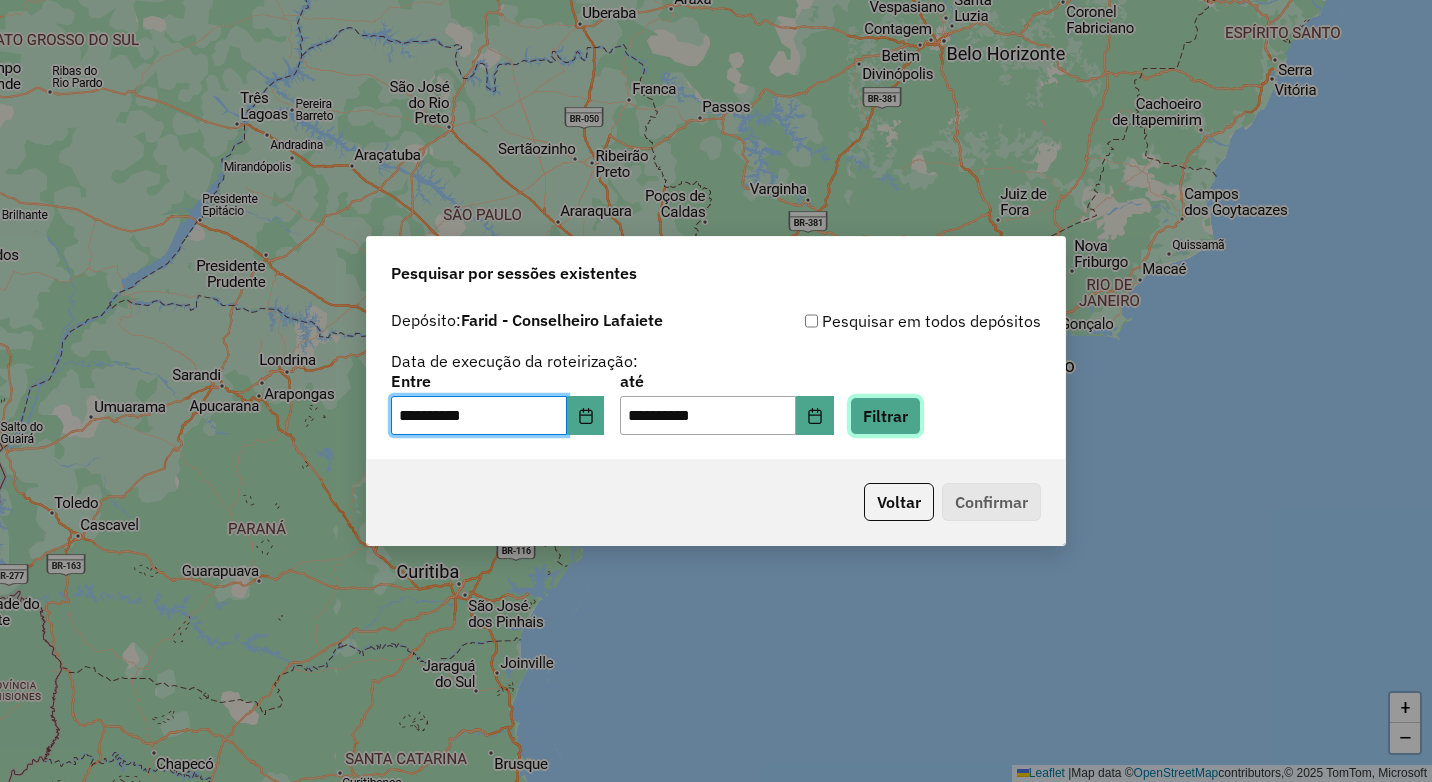 click on "Filtrar" 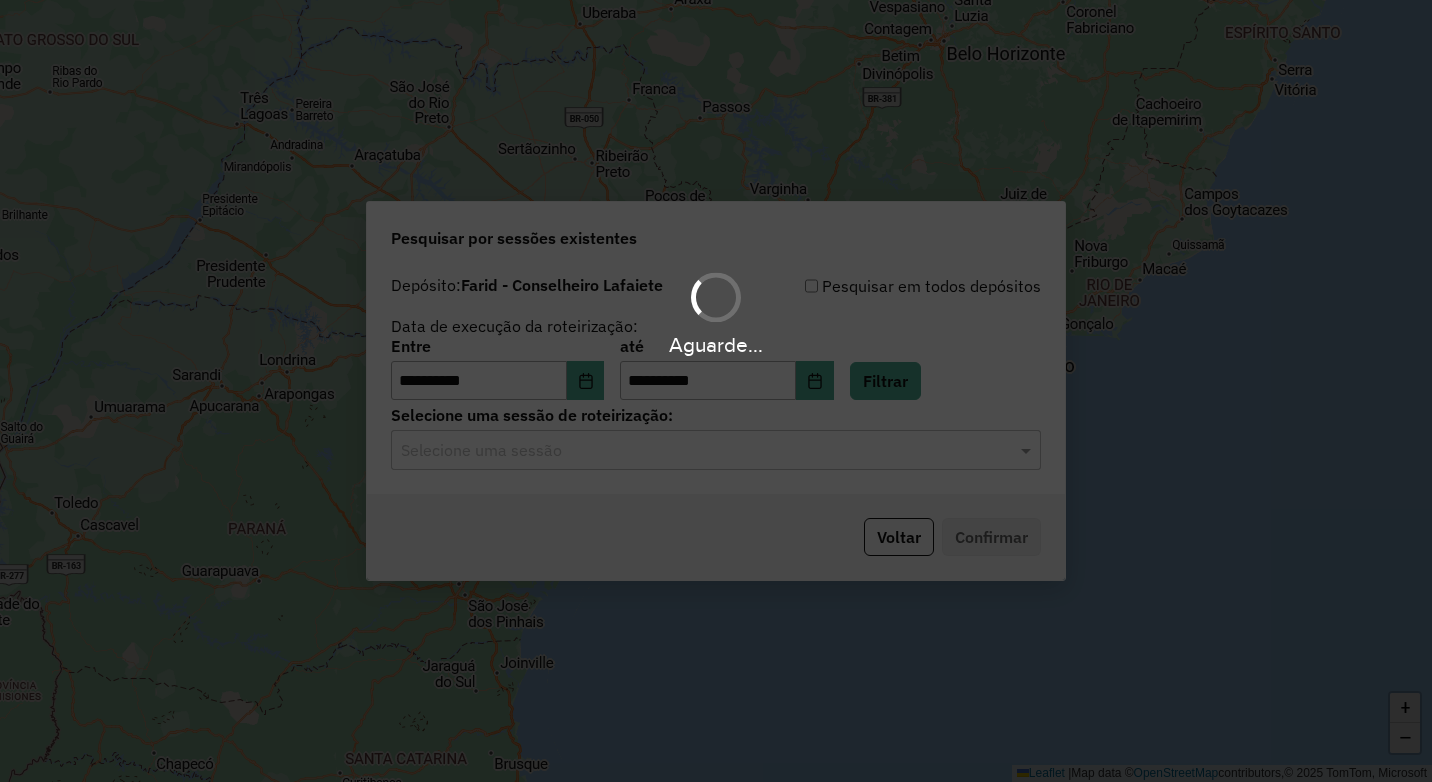 click on "Aguarde..." at bounding box center [716, 391] 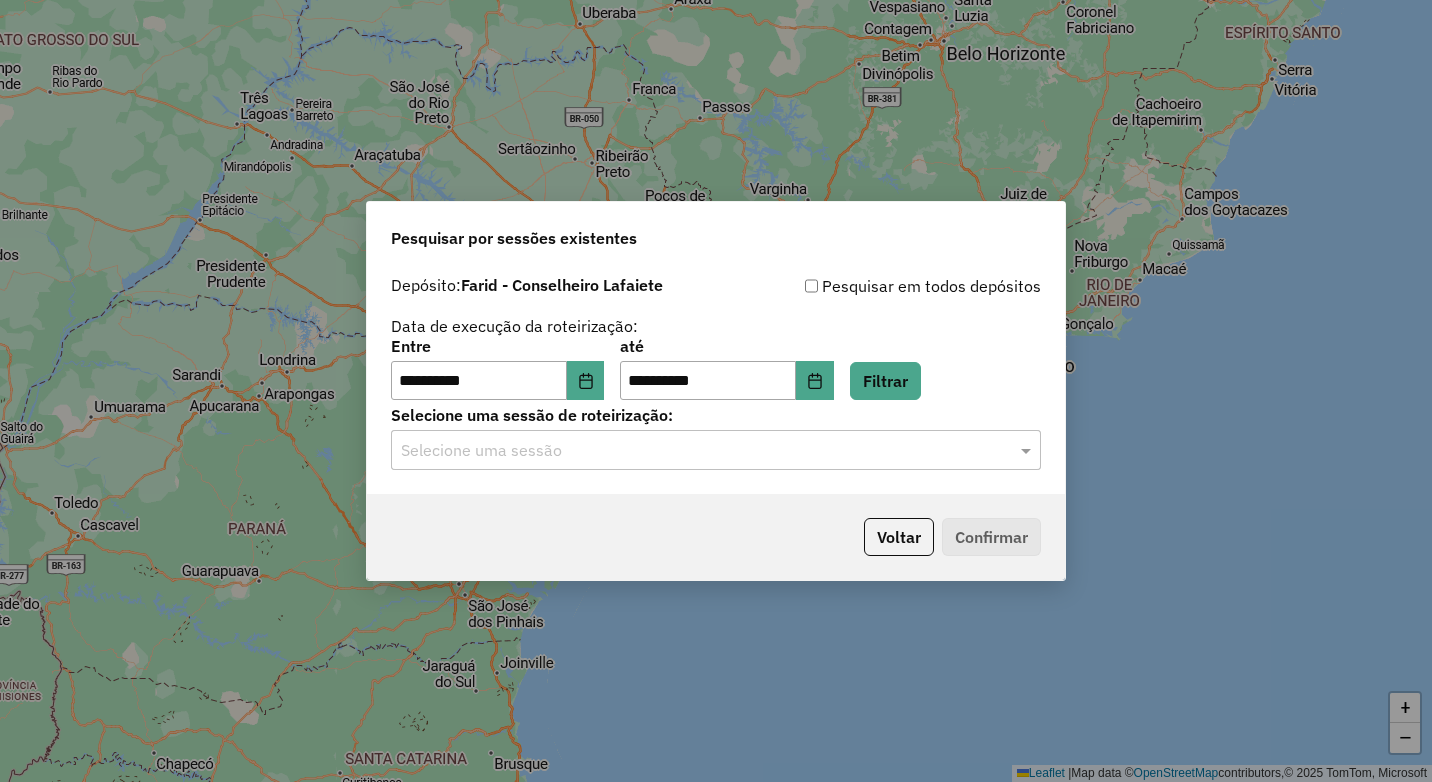 click on "Selecione uma sessão" 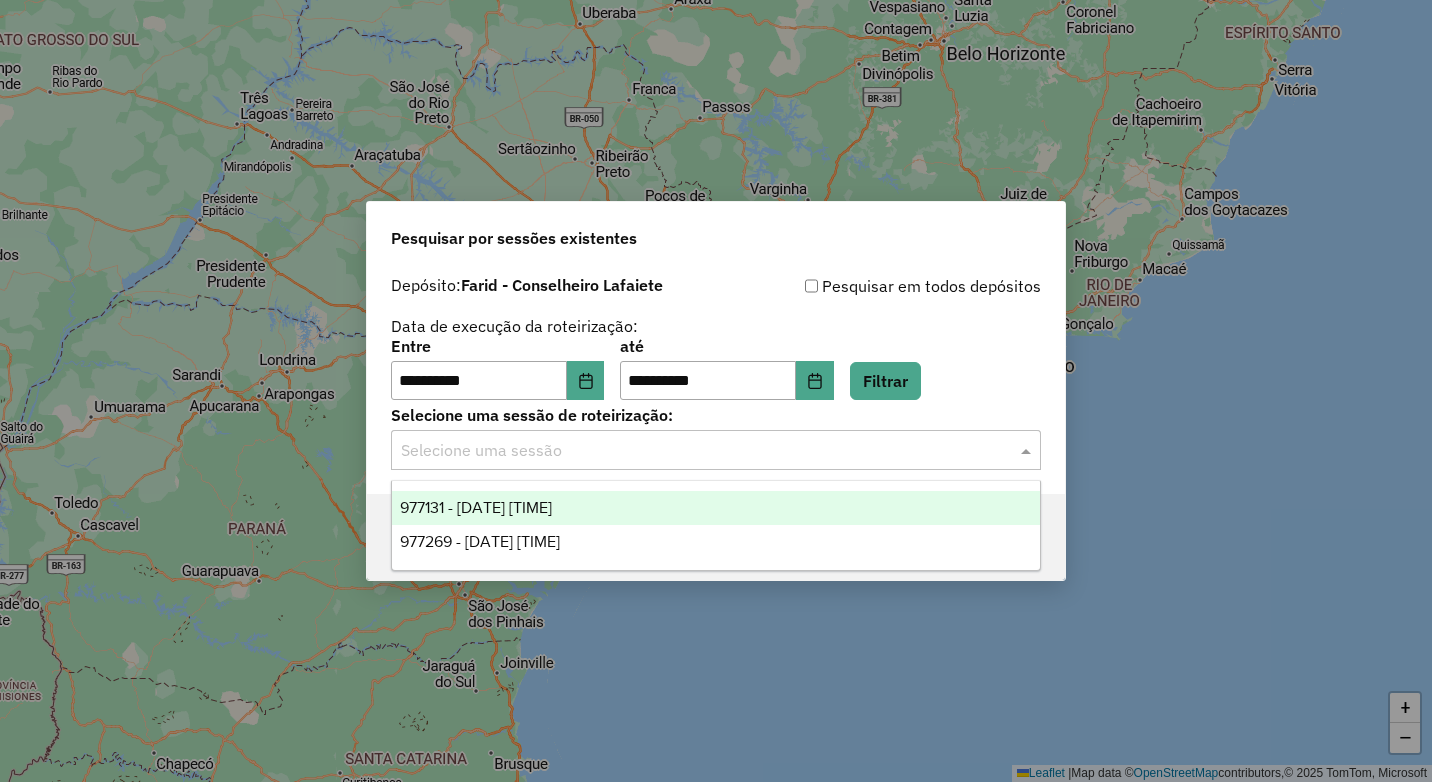 click on "977131 - 11/08/2025 17:52" at bounding box center (716, 508) 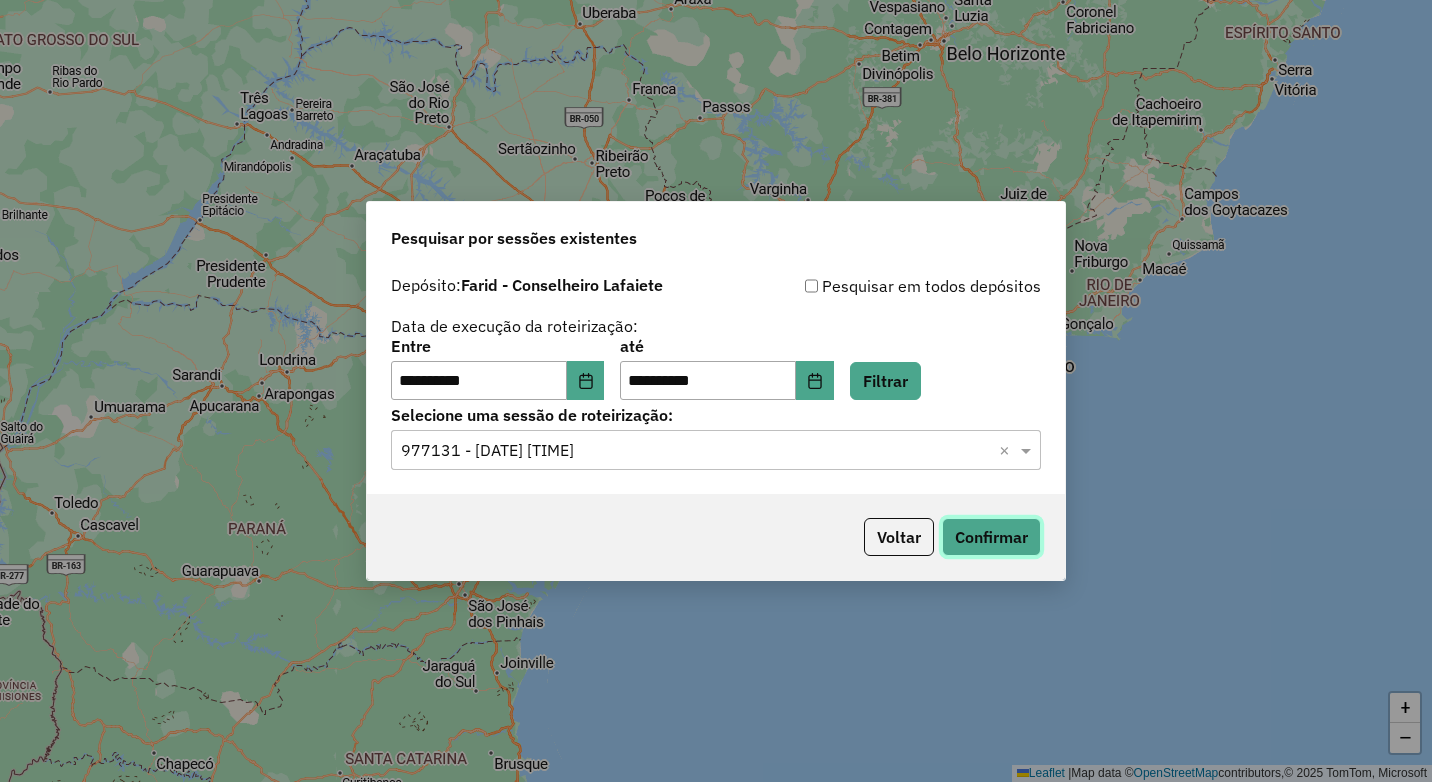 click on "Confirmar" 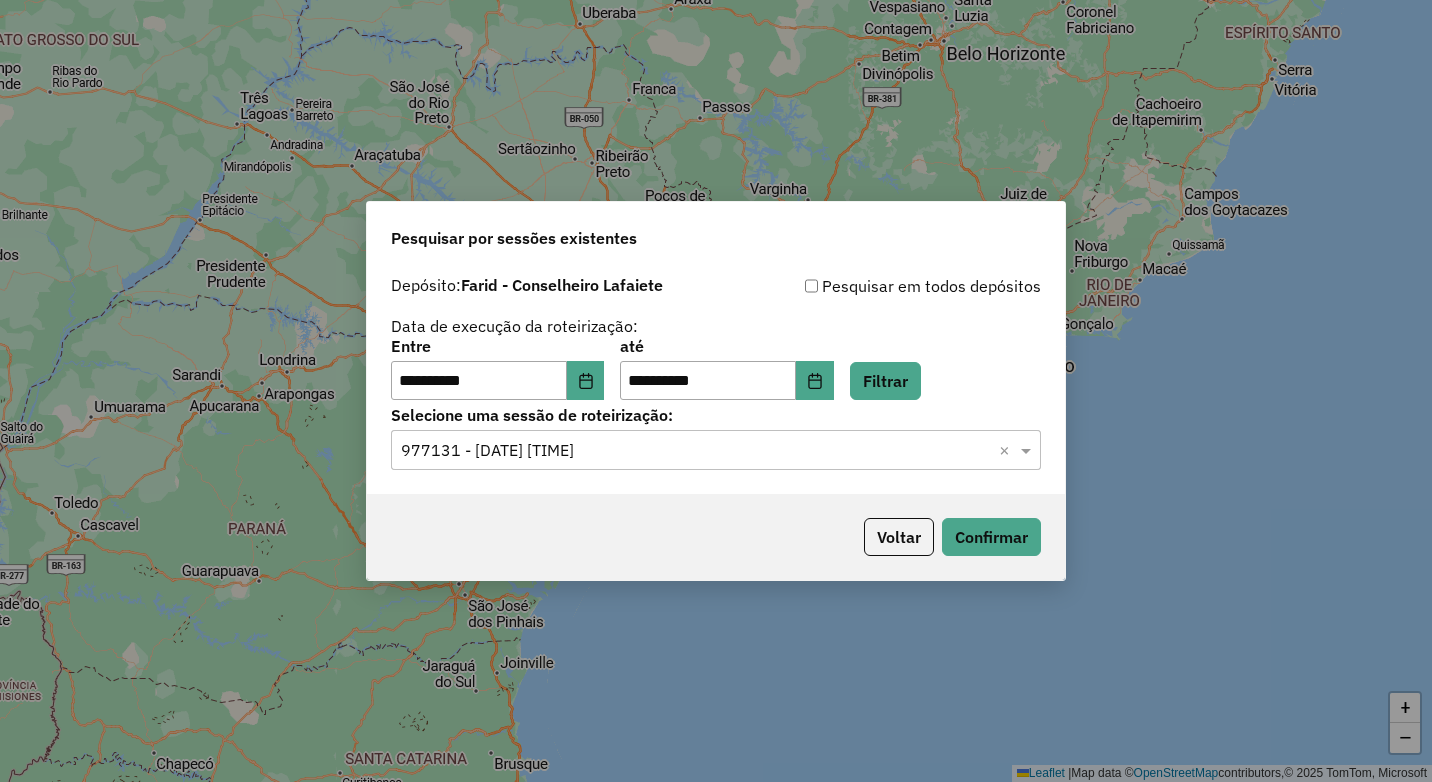 click 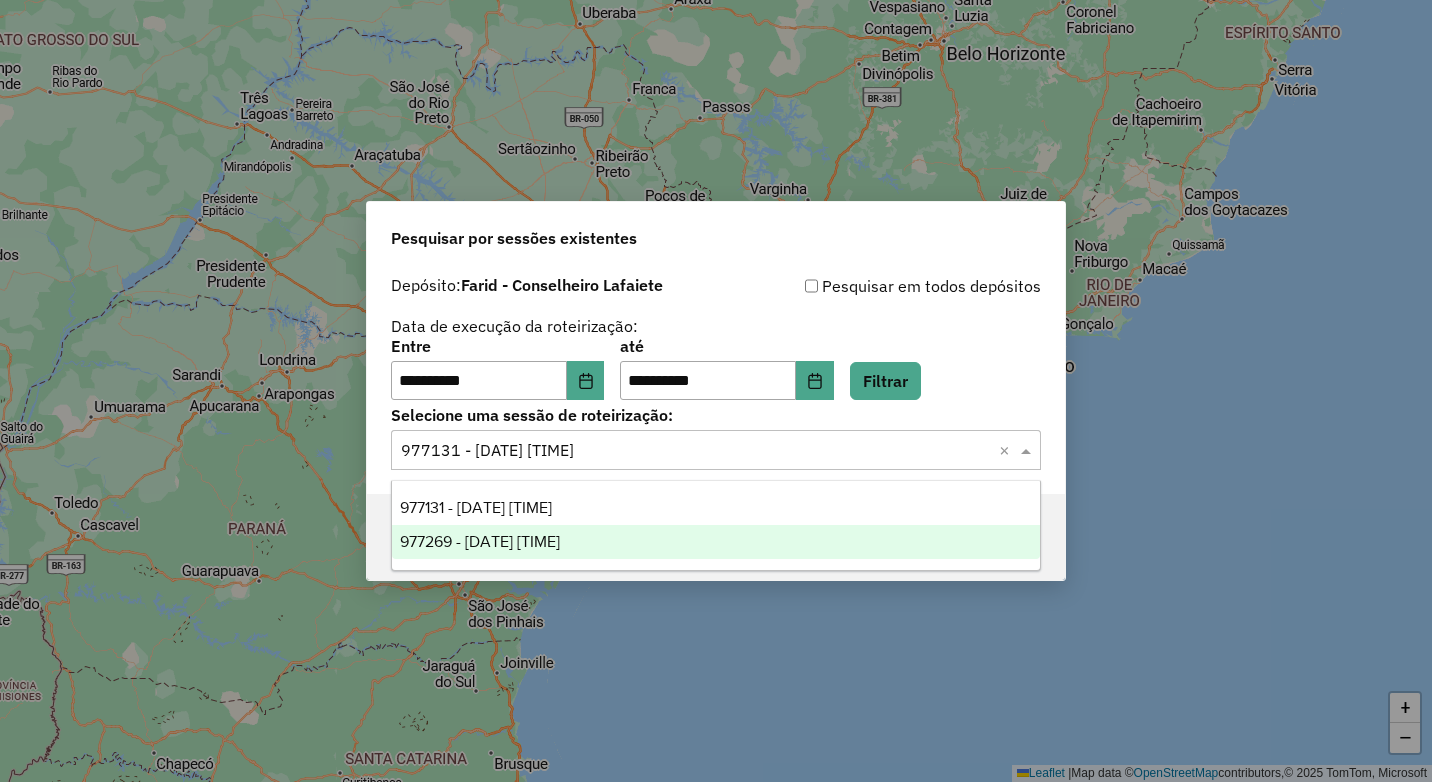 click on "977269 - 11/08/2025 18:14" at bounding box center (716, 542) 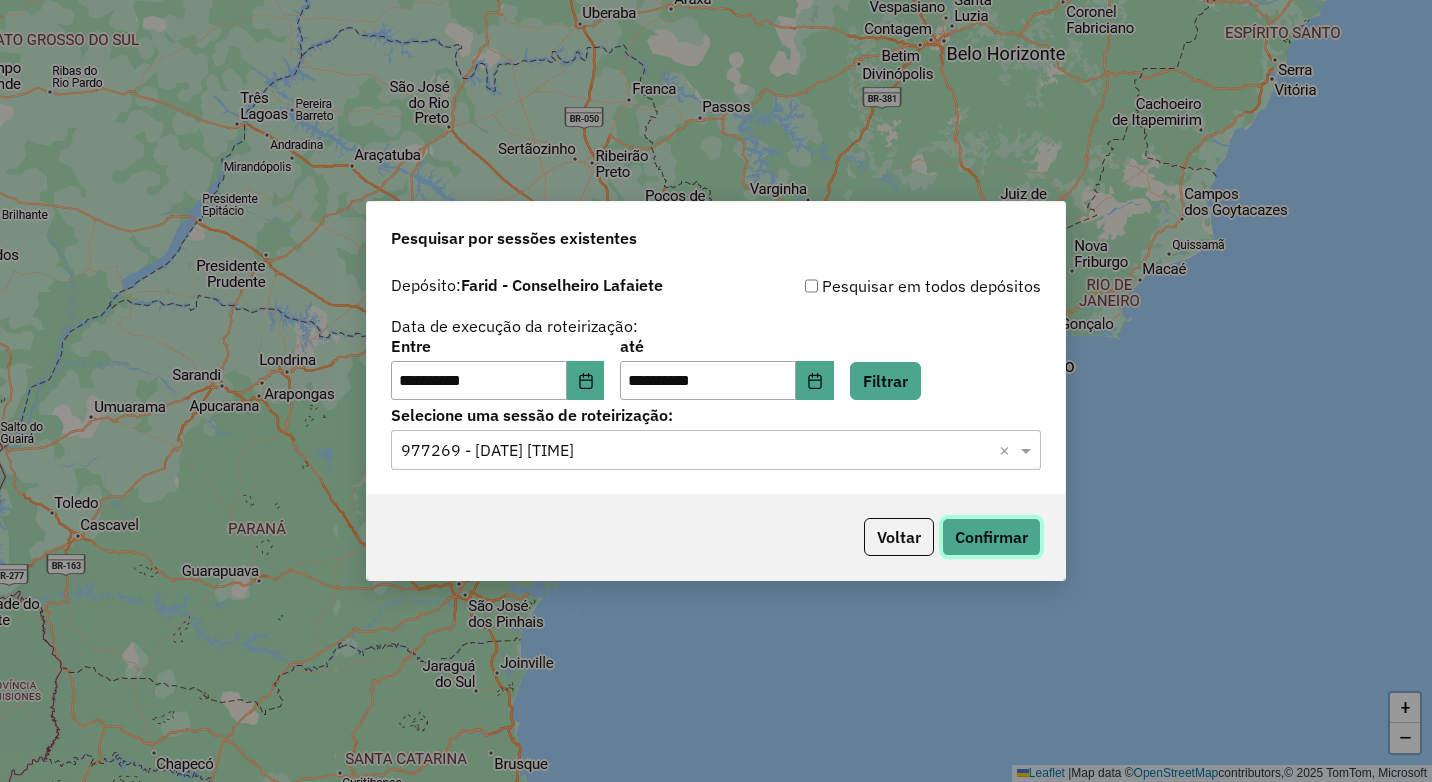 click on "Confirmar" 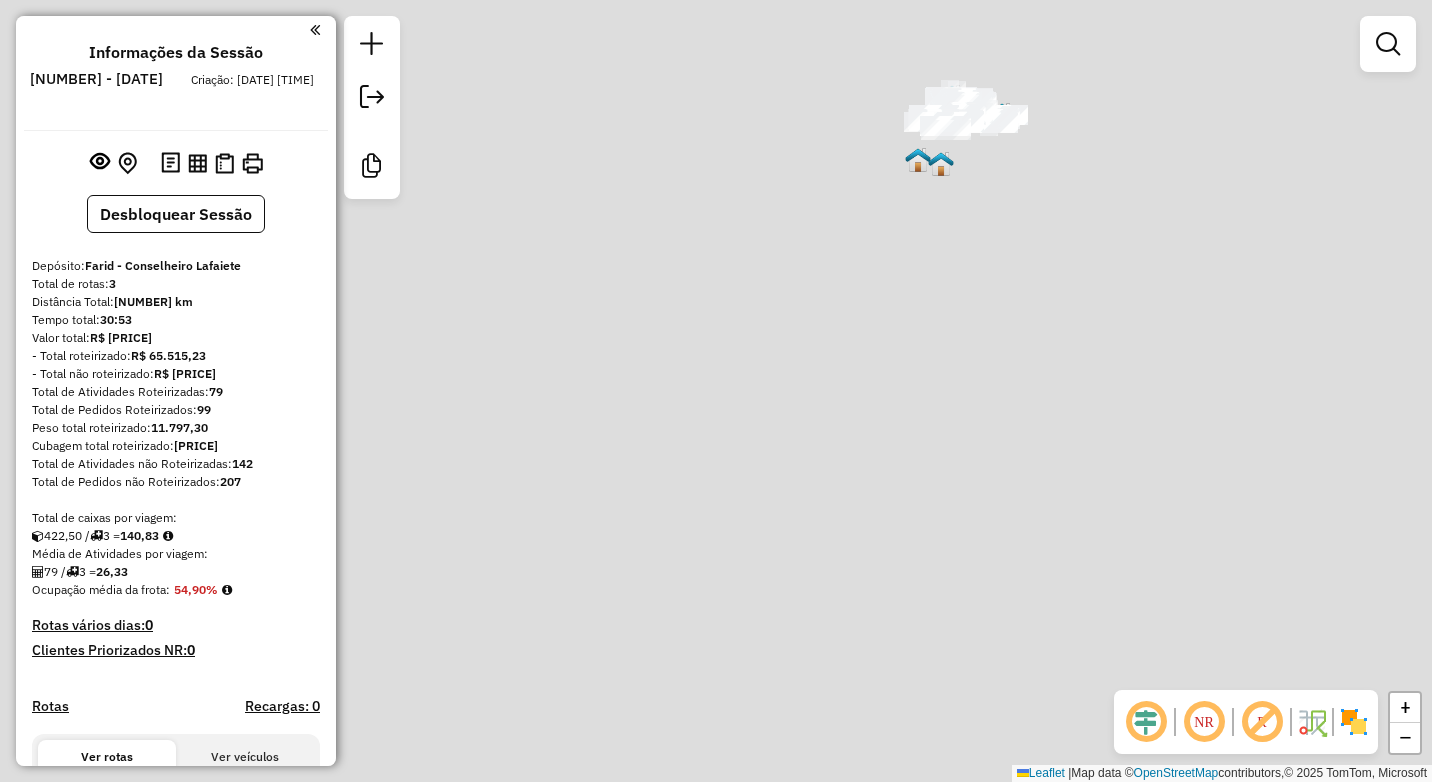 scroll, scrollTop: 0, scrollLeft: 0, axis: both 